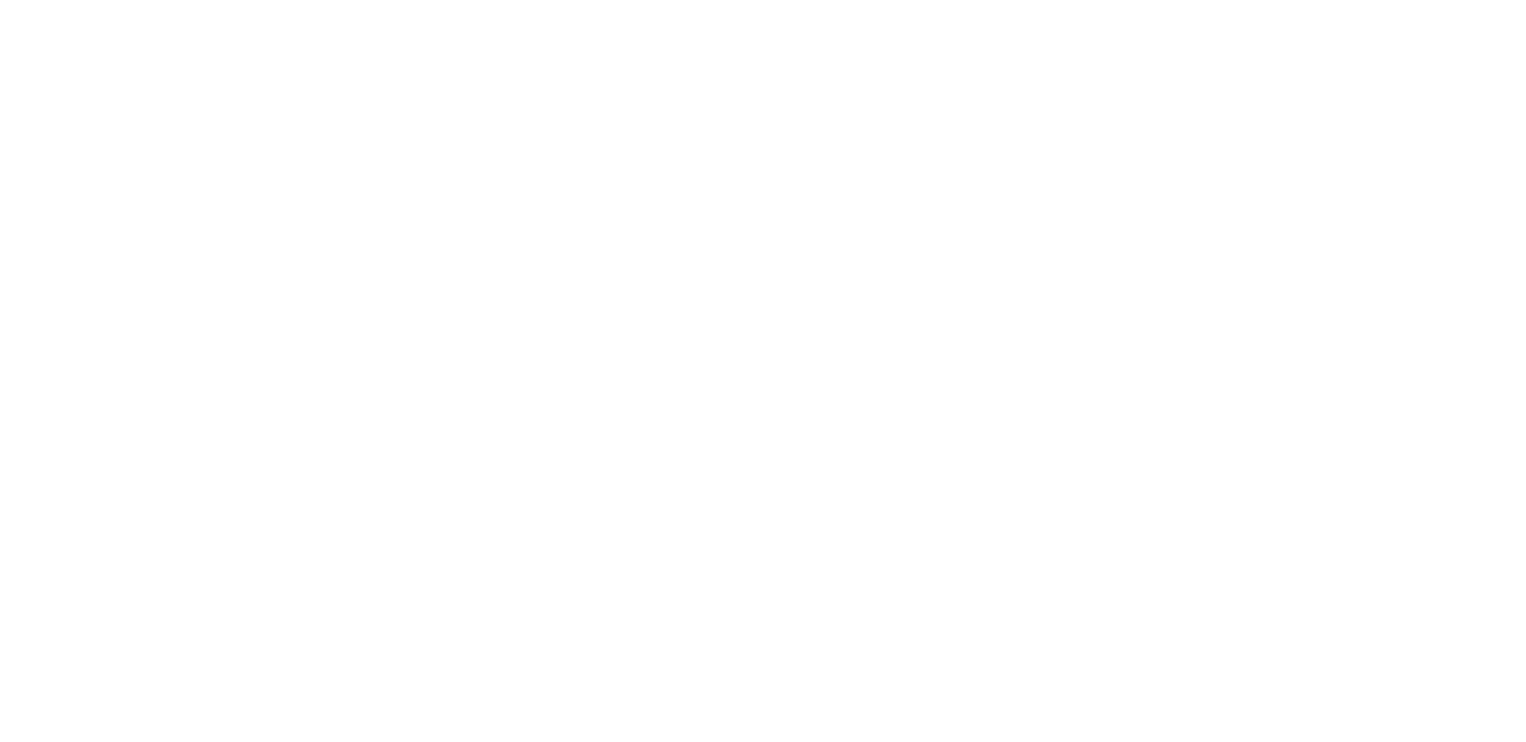 scroll, scrollTop: 0, scrollLeft: 0, axis: both 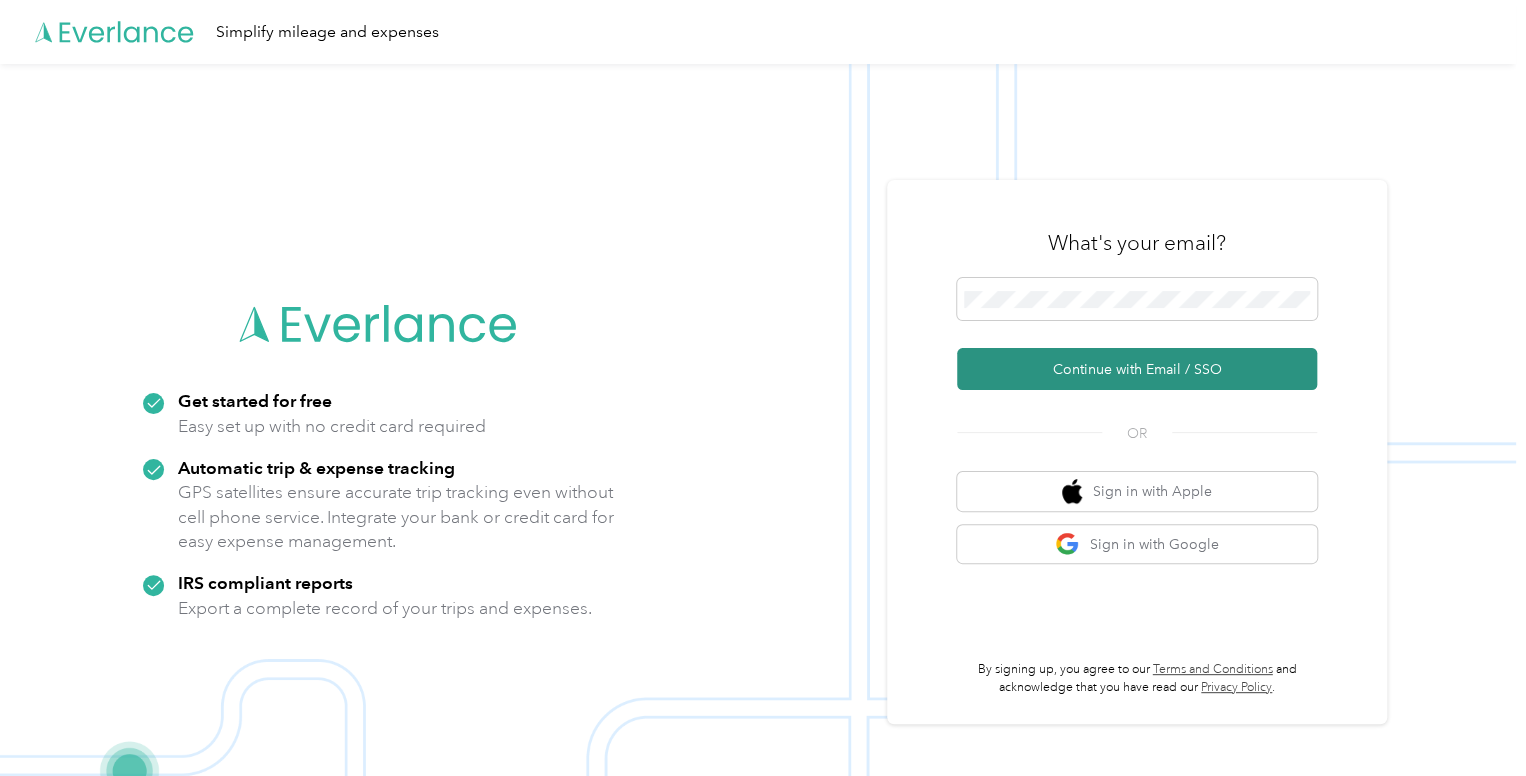 click on "Continue with Email / SSO" at bounding box center (1137, 369) 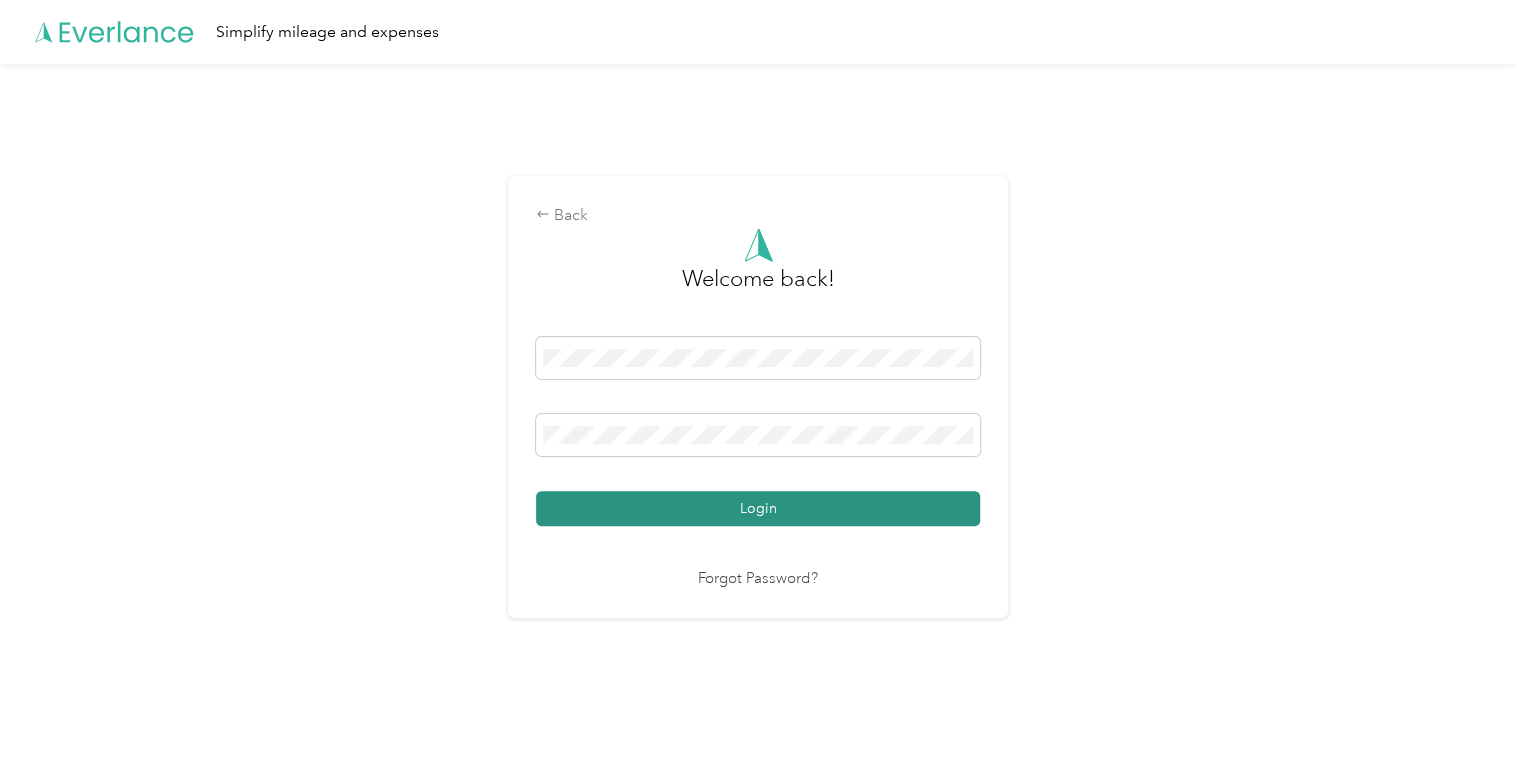 click on "Login" at bounding box center (758, 508) 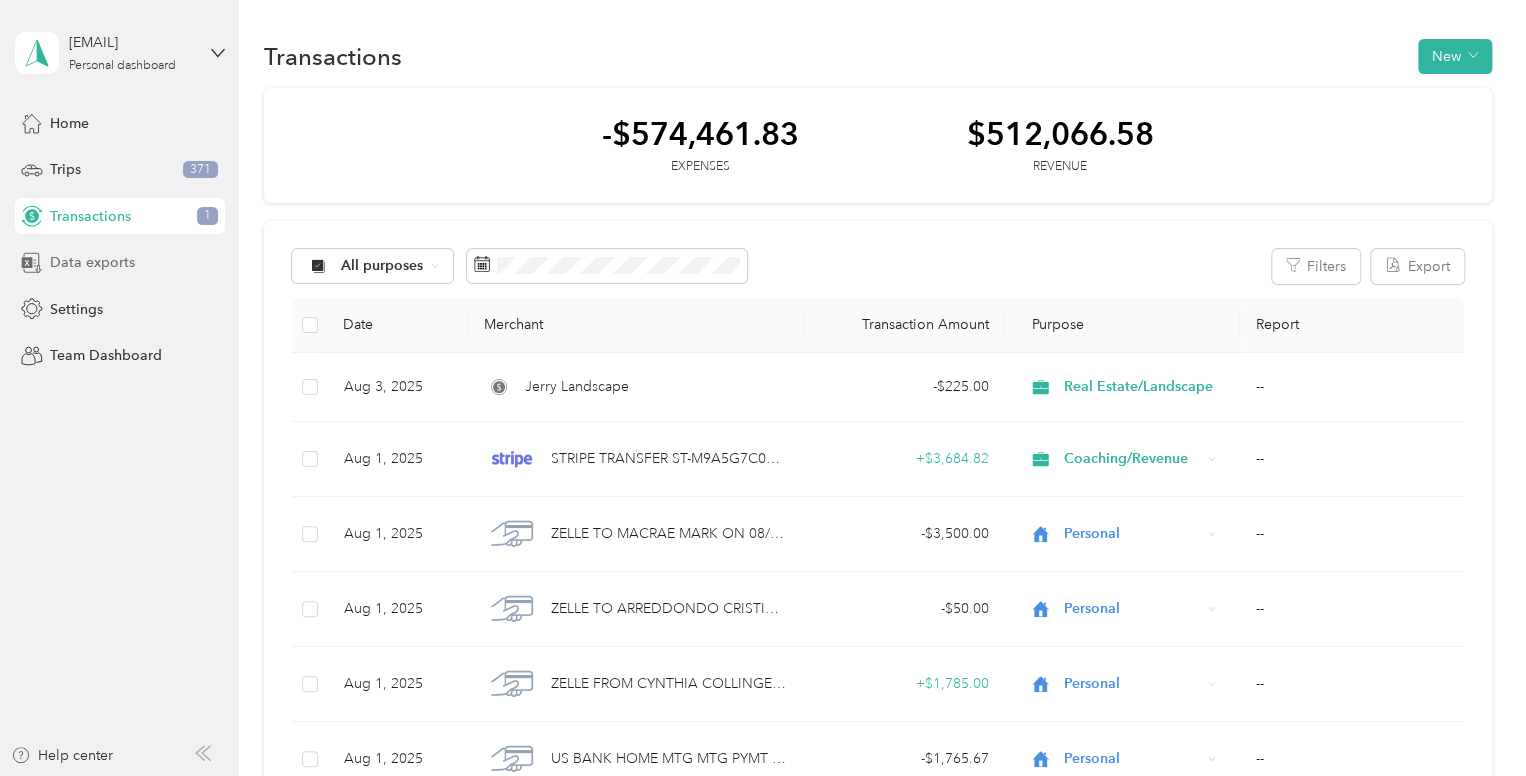 click on "Data exports" at bounding box center (92, 262) 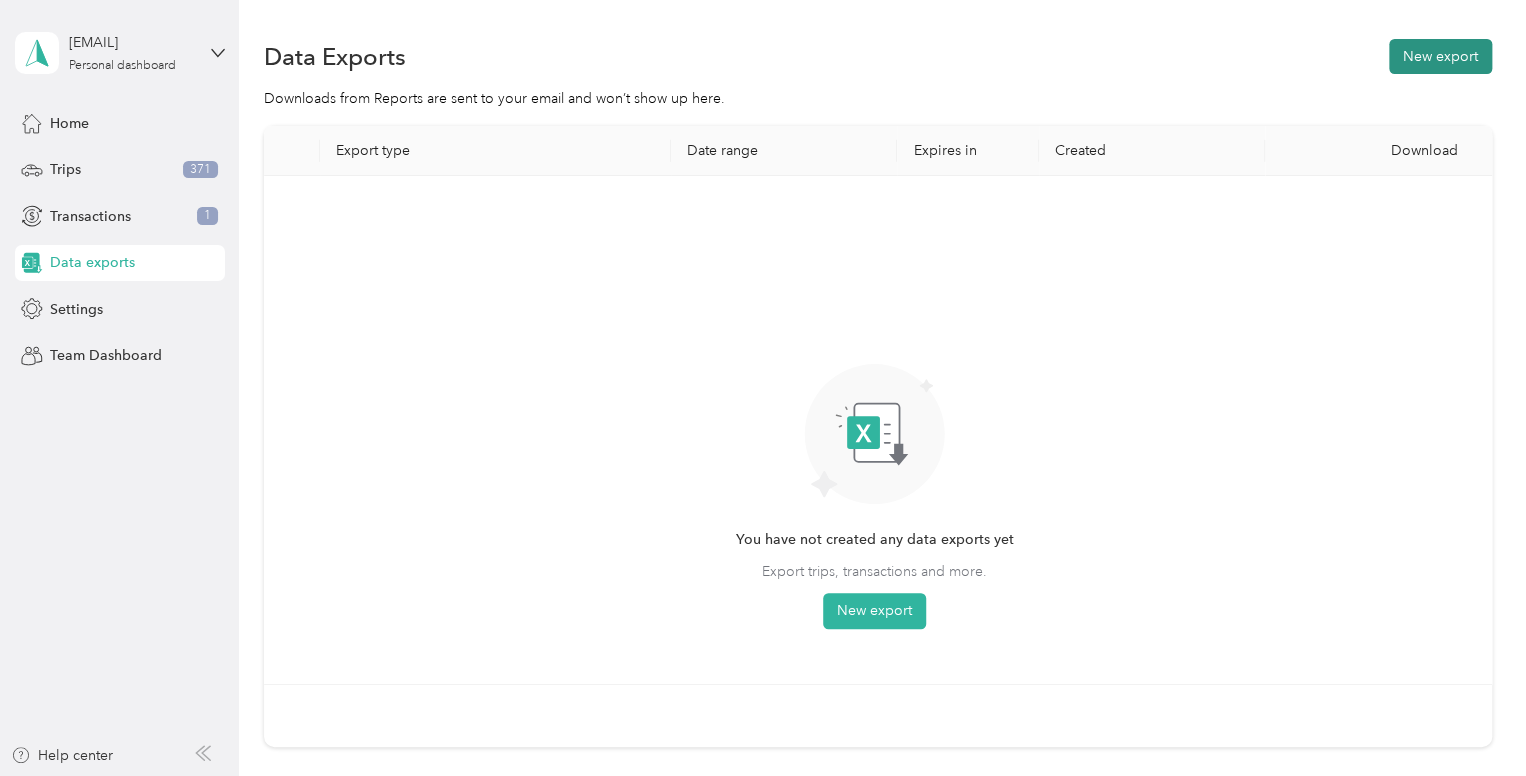 click on "New export" at bounding box center [1440, 56] 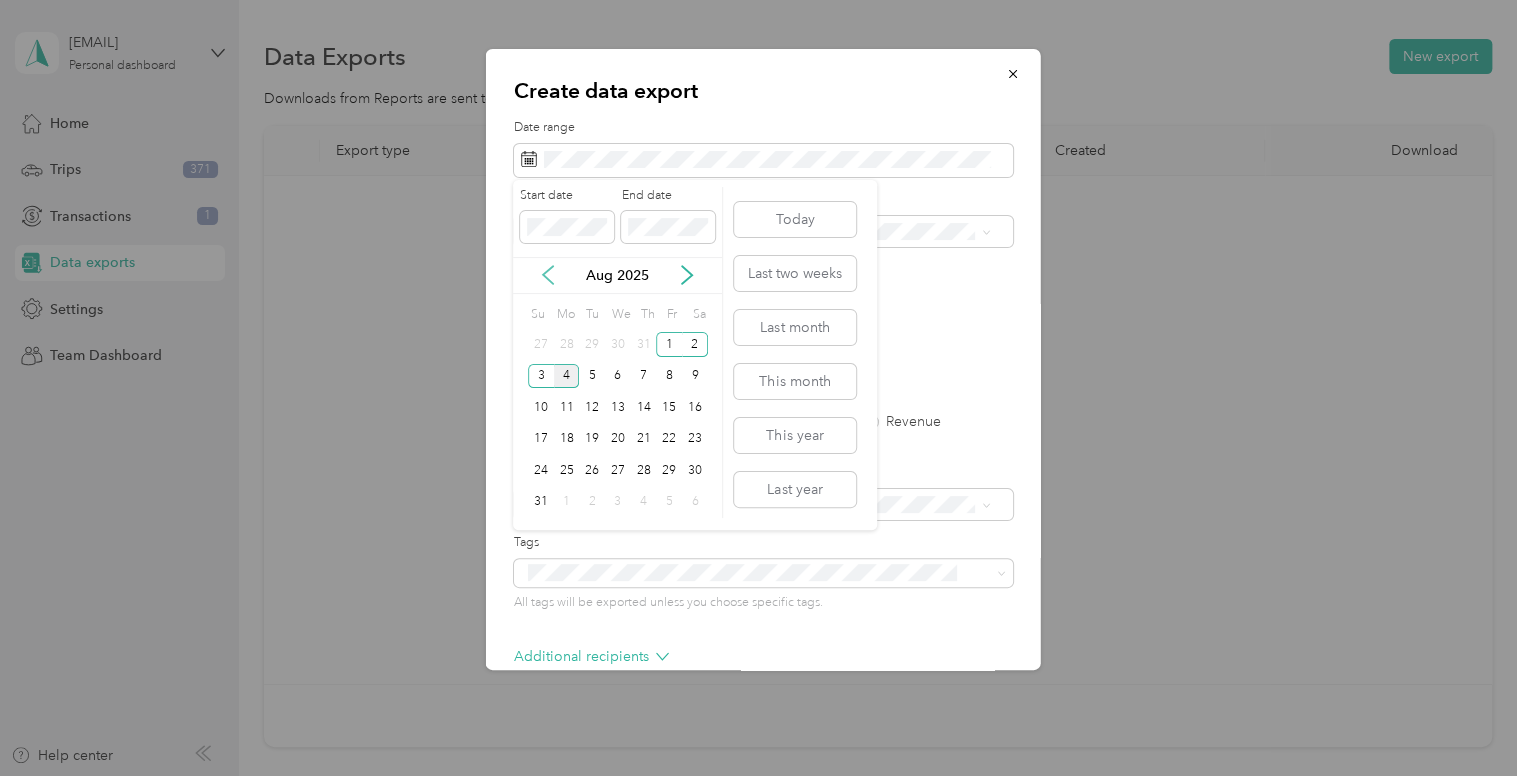 click 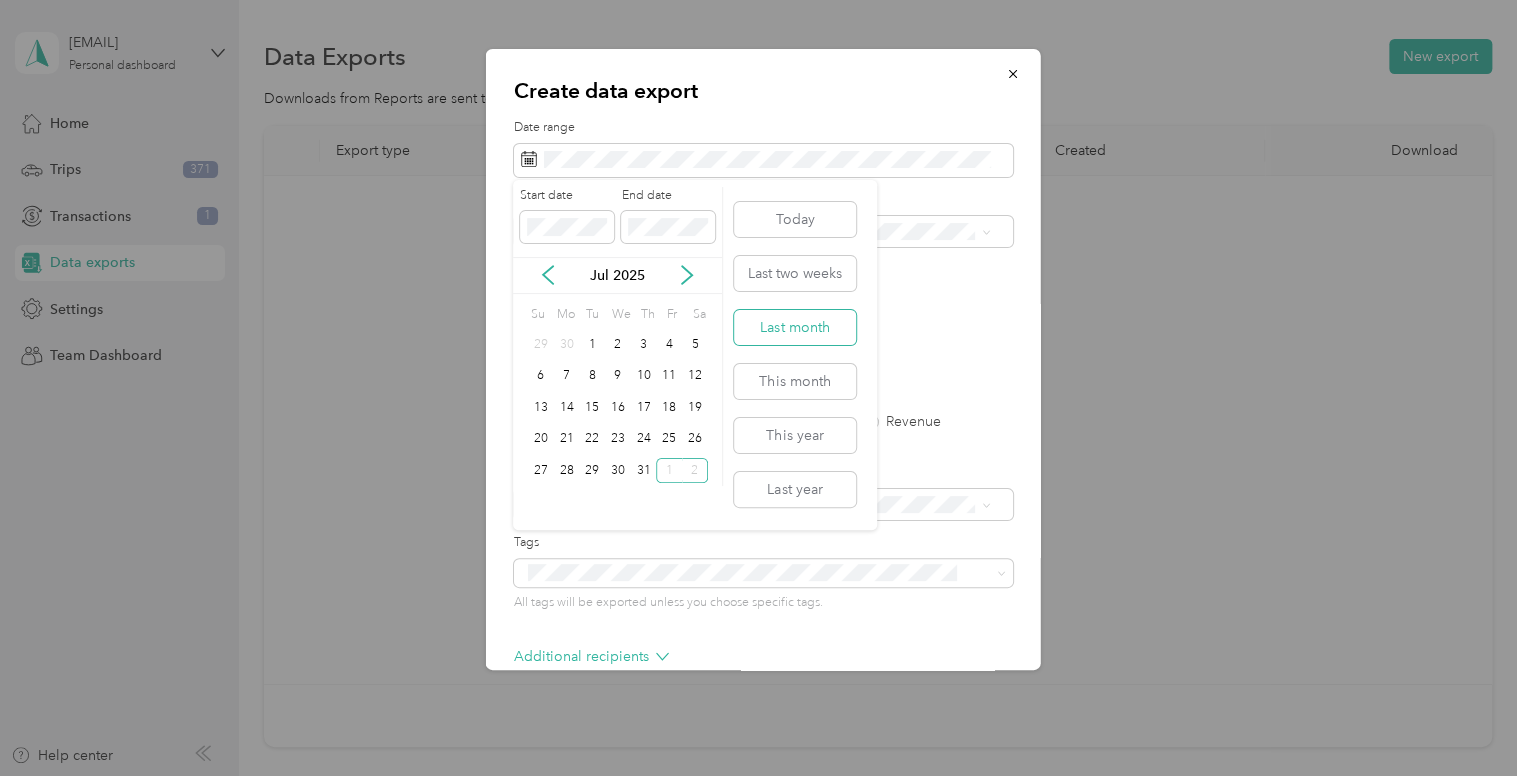 click on "Last month" at bounding box center (795, 327) 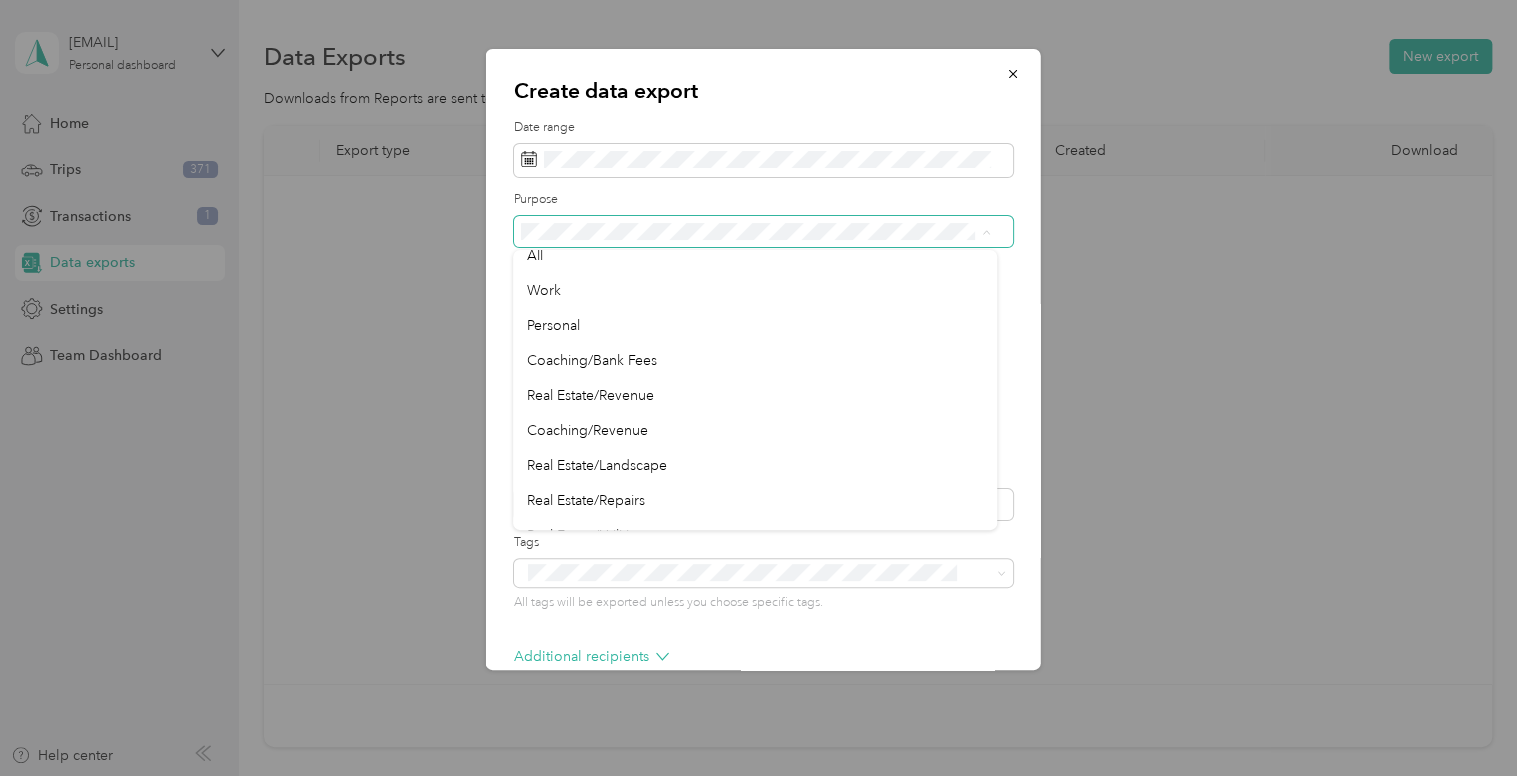 scroll, scrollTop: 8, scrollLeft: 0, axis: vertical 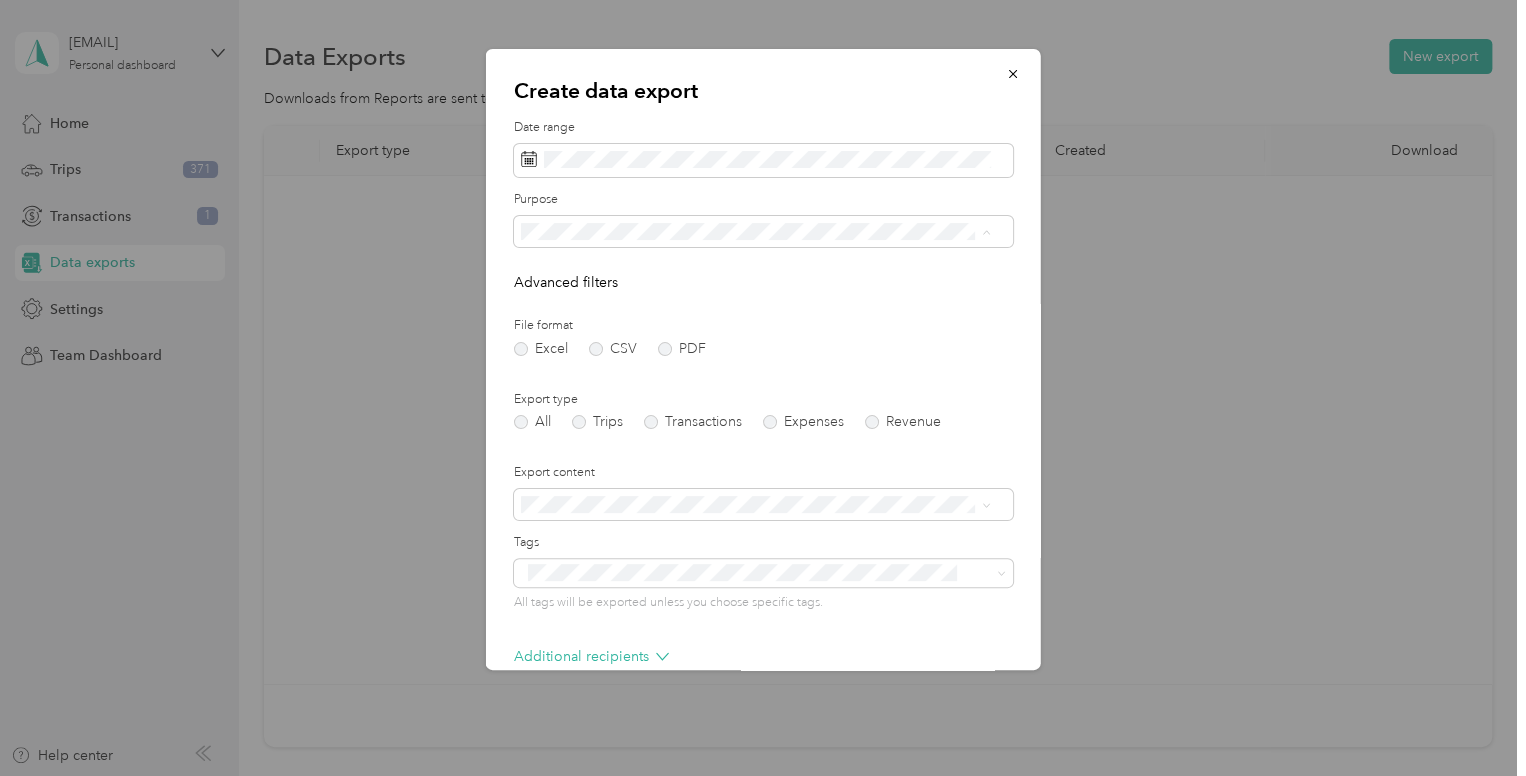 click on "Work" at bounding box center (755, 294) 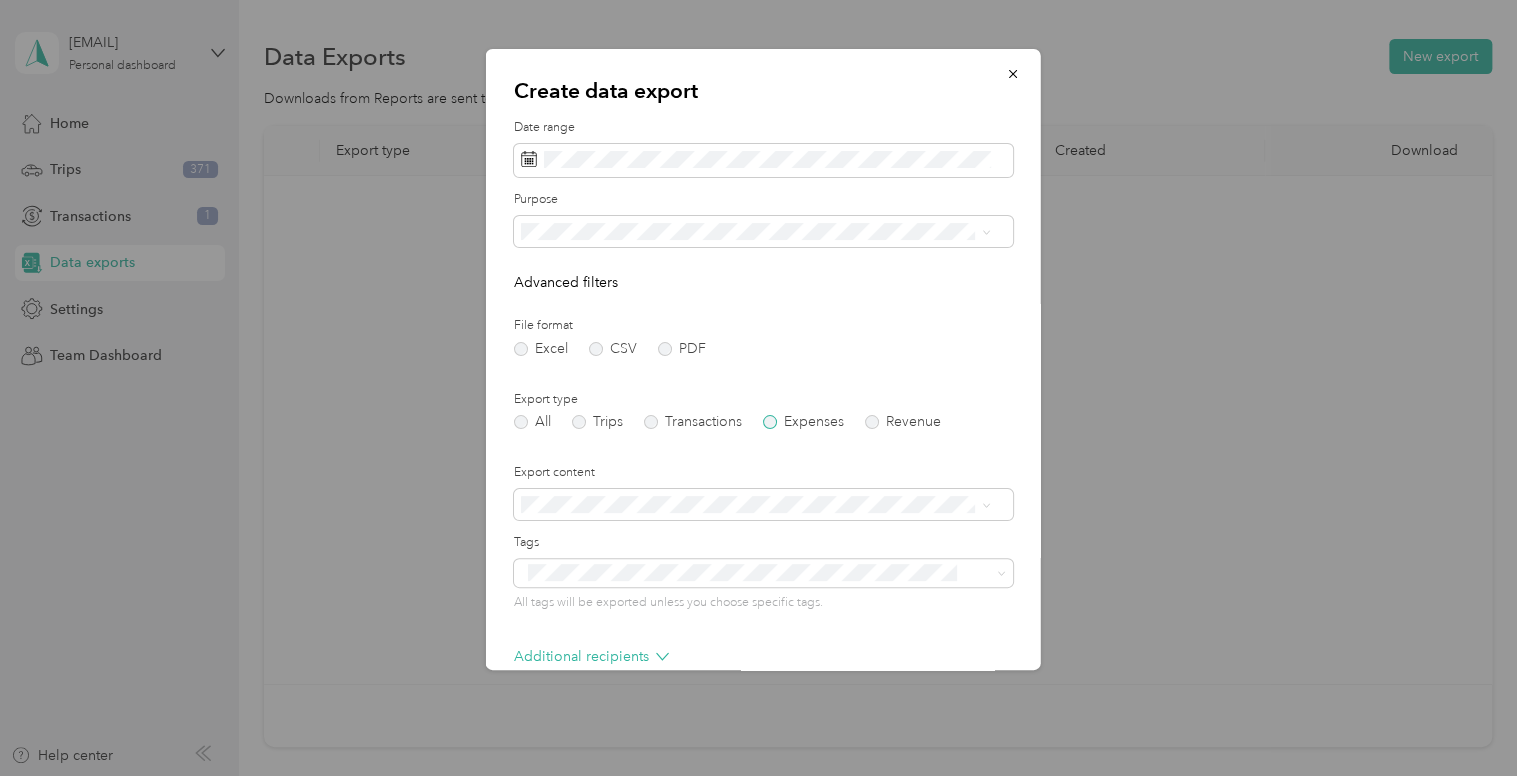 click on "Expenses" at bounding box center [803, 422] 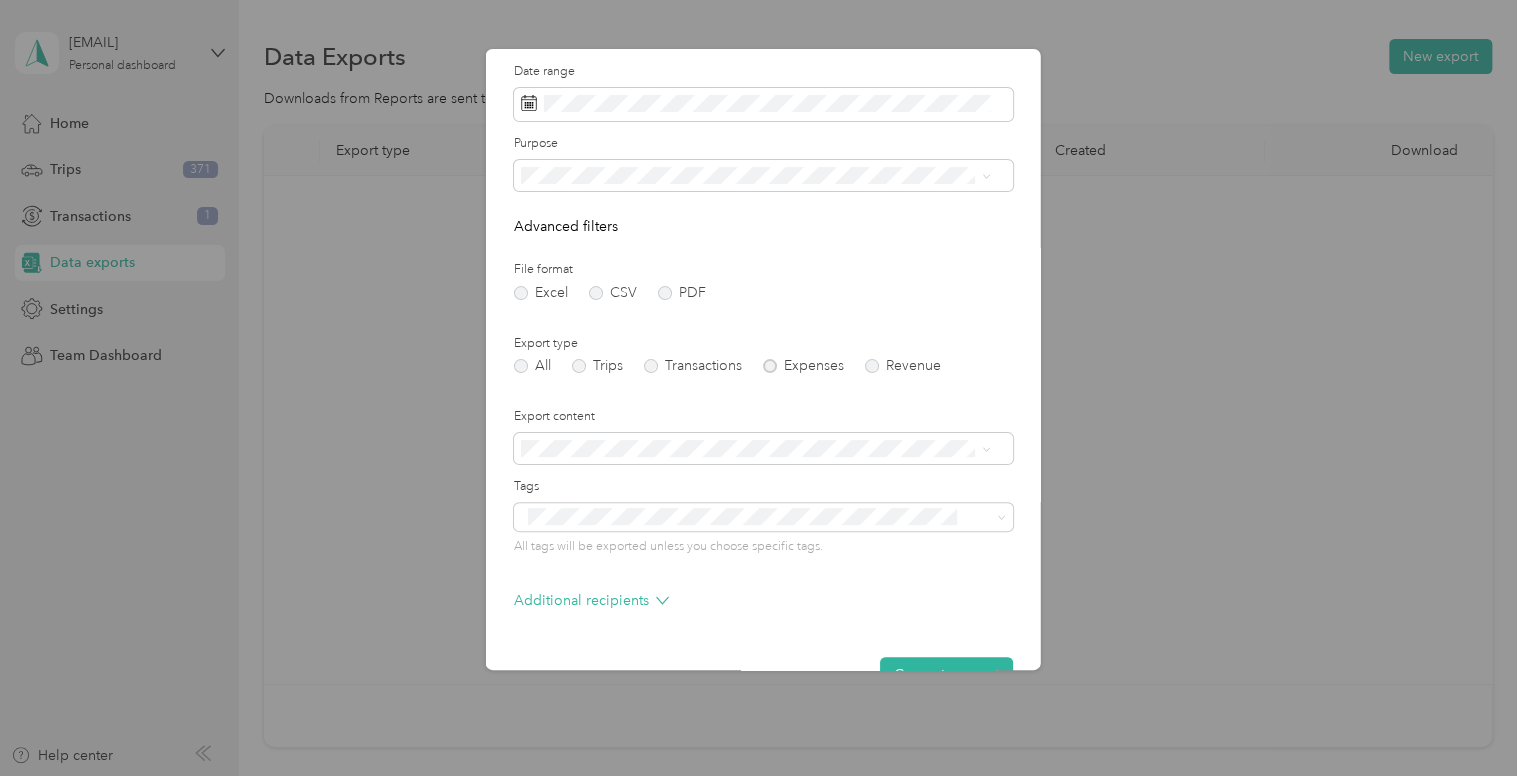 scroll, scrollTop: 106, scrollLeft: 0, axis: vertical 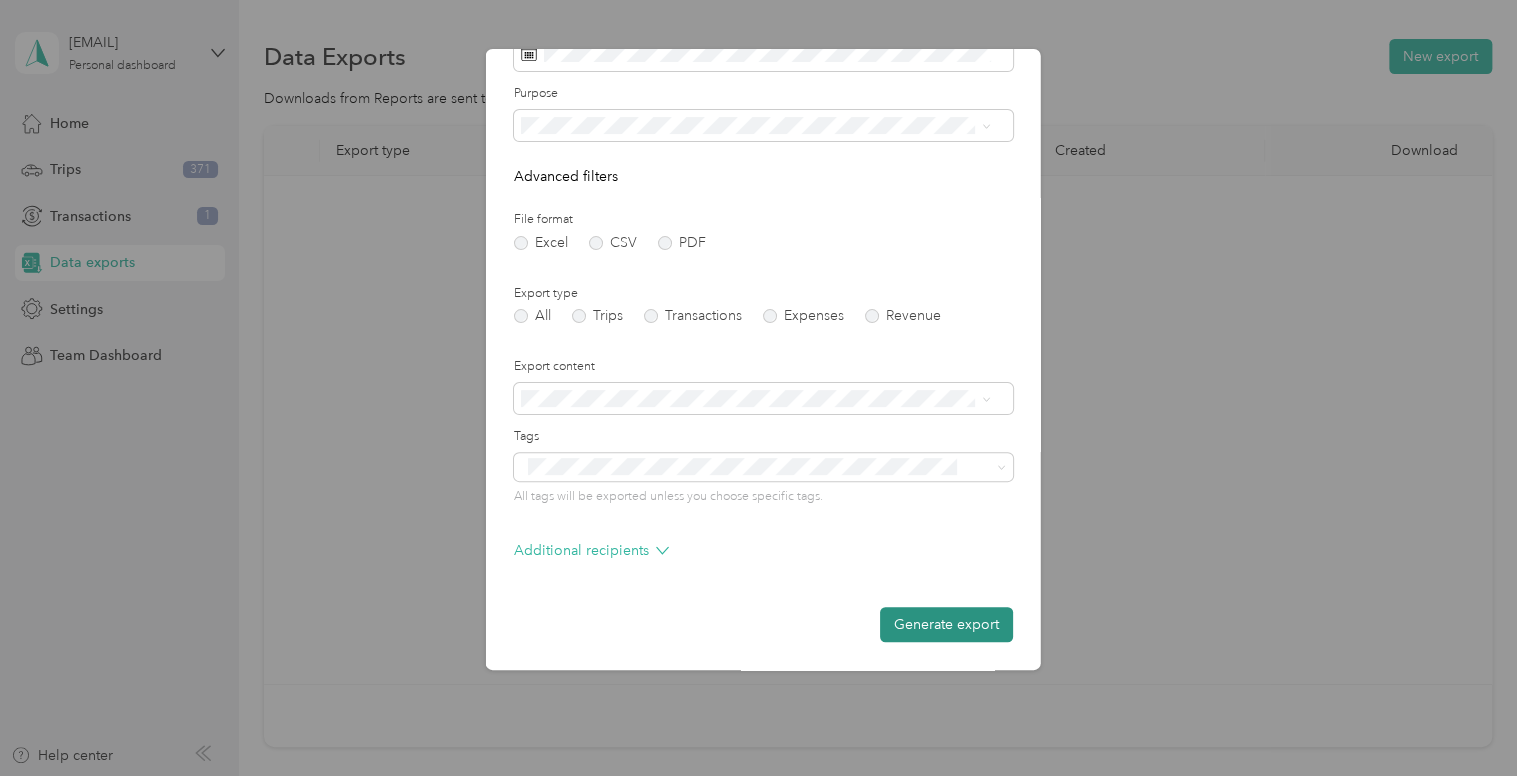 click on "Generate export" at bounding box center (946, 624) 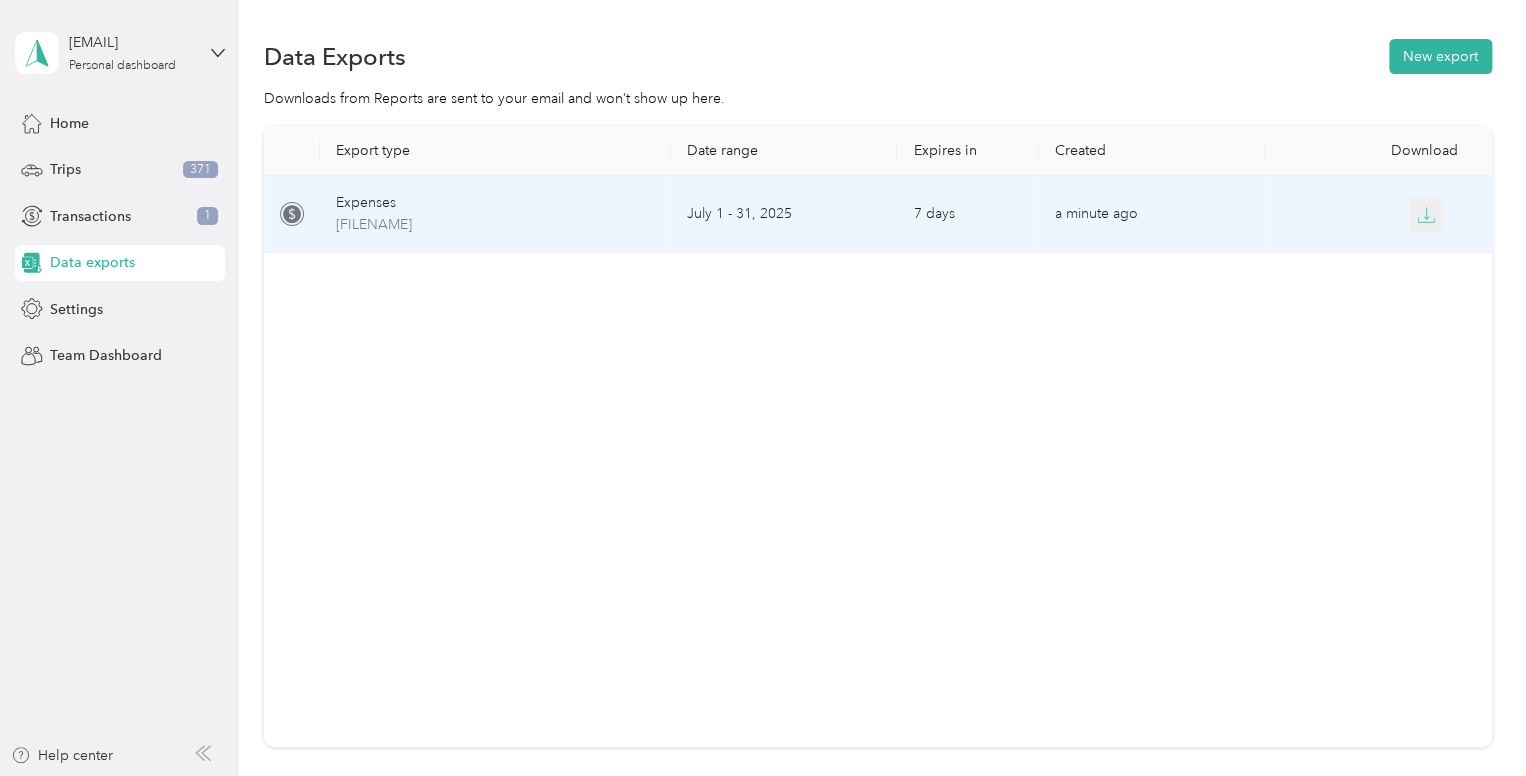 click 